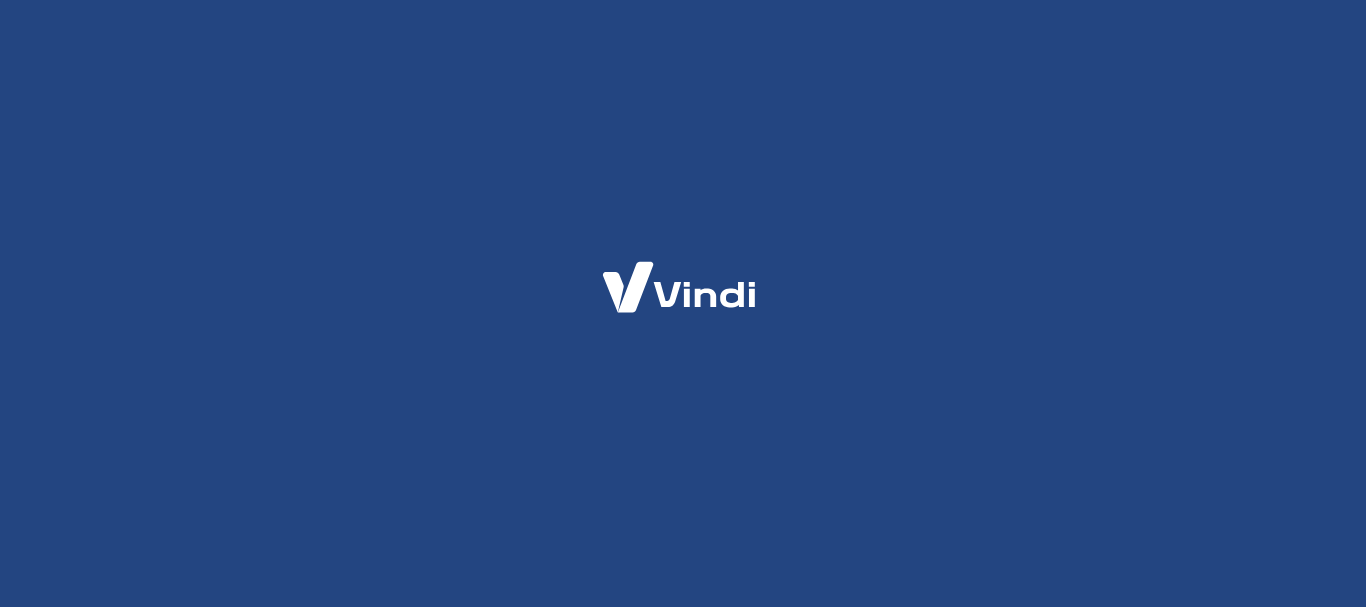 scroll, scrollTop: 0, scrollLeft: 0, axis: both 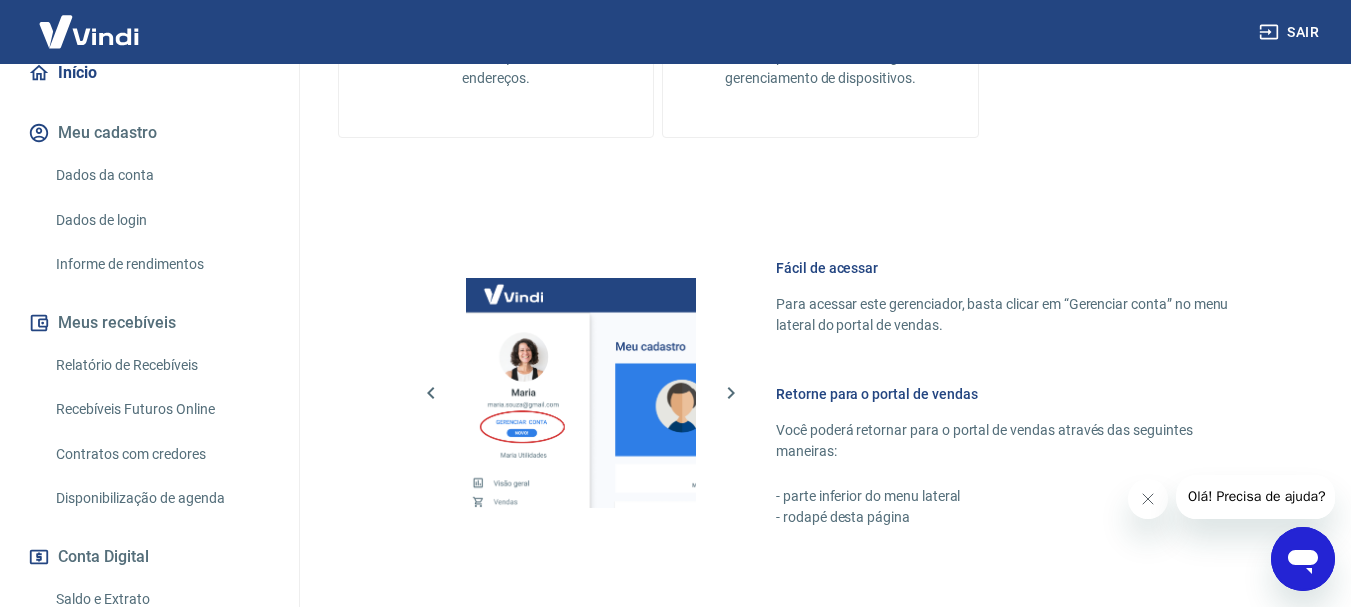click on "Recebíveis Futuros Online" at bounding box center (161, 409) 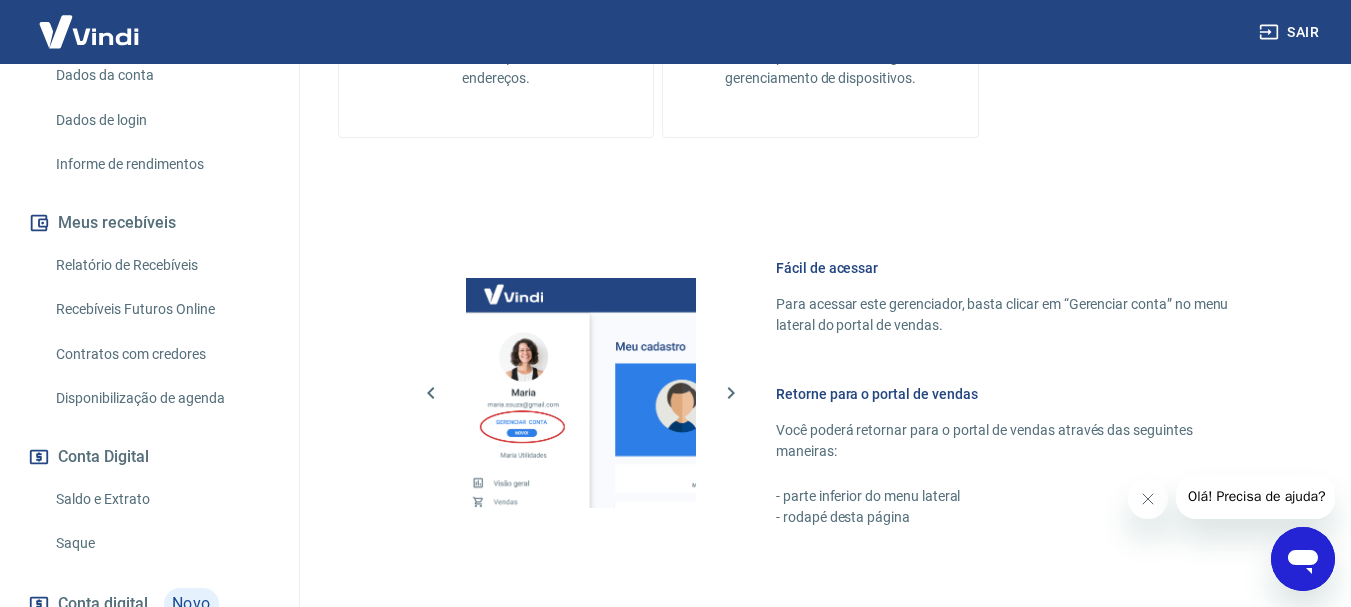 scroll, scrollTop: 441, scrollLeft: 0, axis: vertical 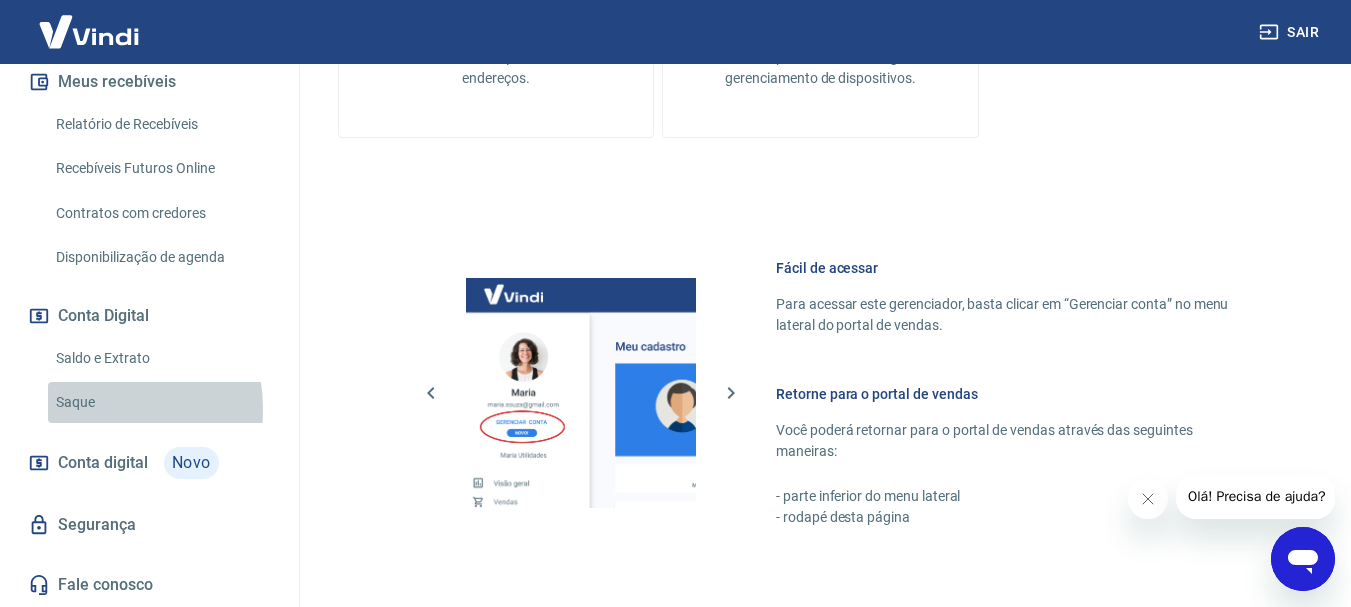 click on "Saque" at bounding box center (161, 402) 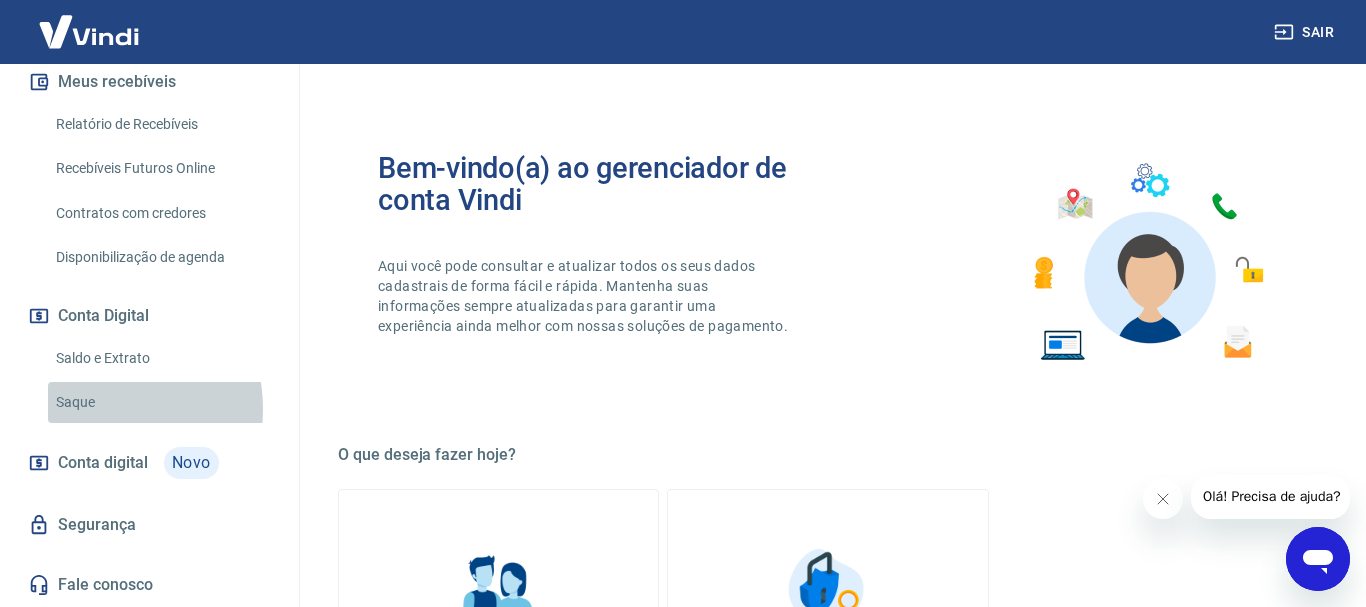 click at bounding box center (1246, 497) 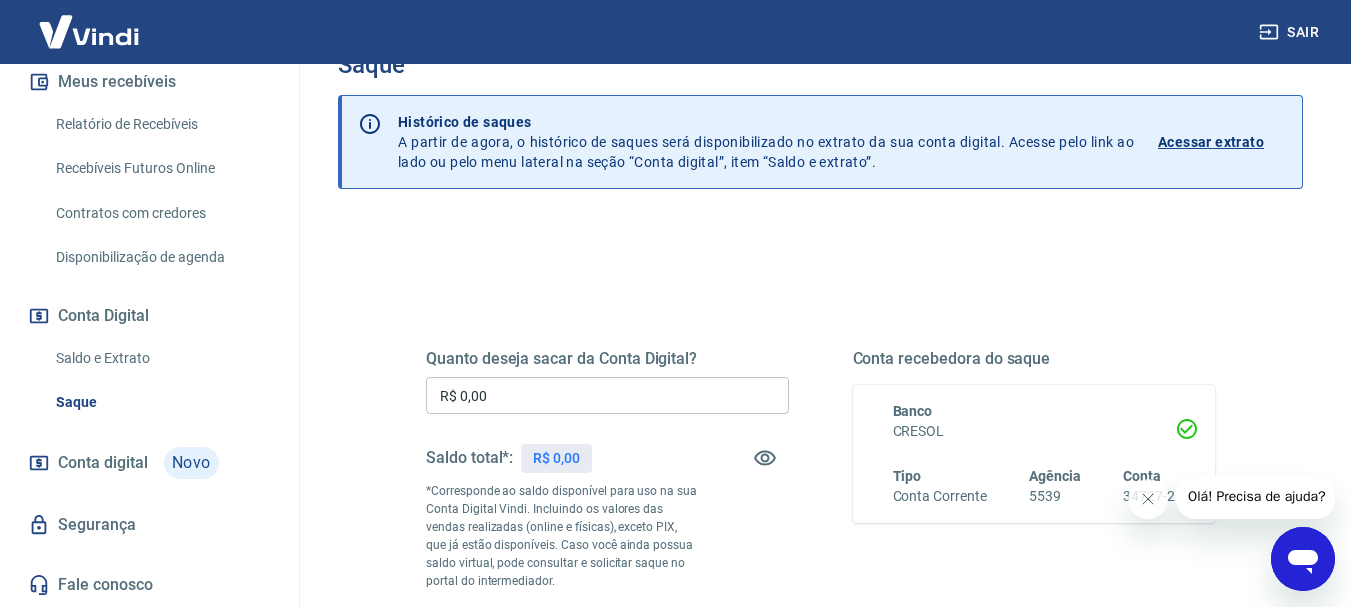 scroll, scrollTop: 100, scrollLeft: 0, axis: vertical 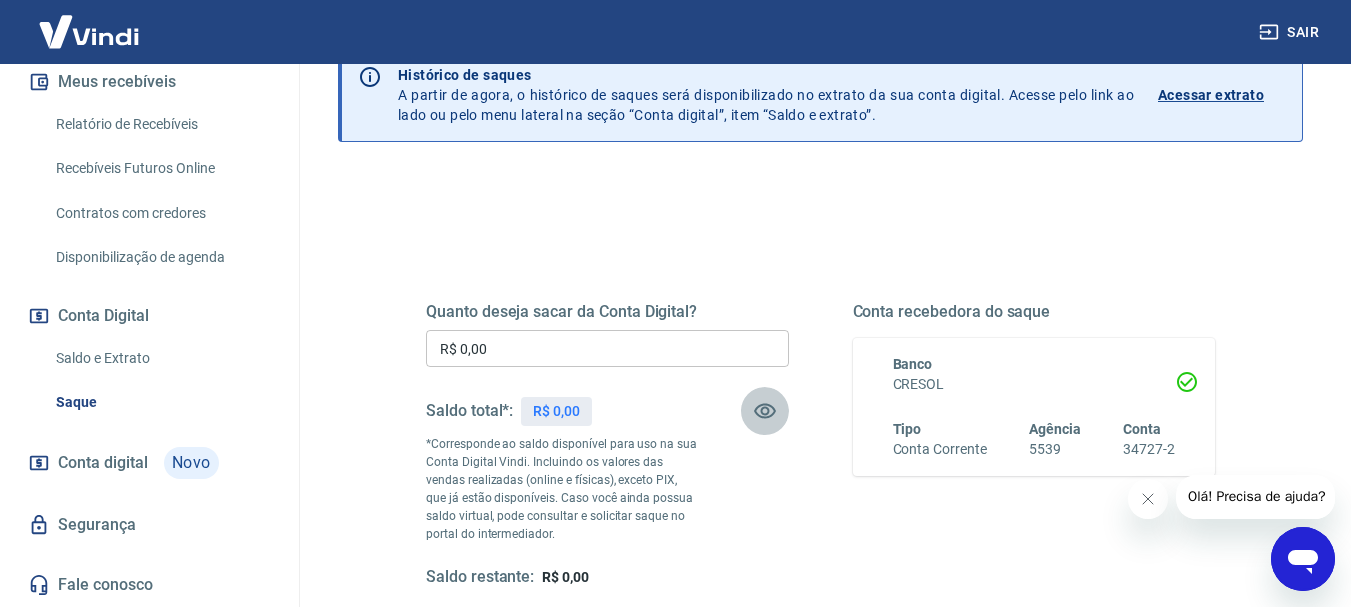 click 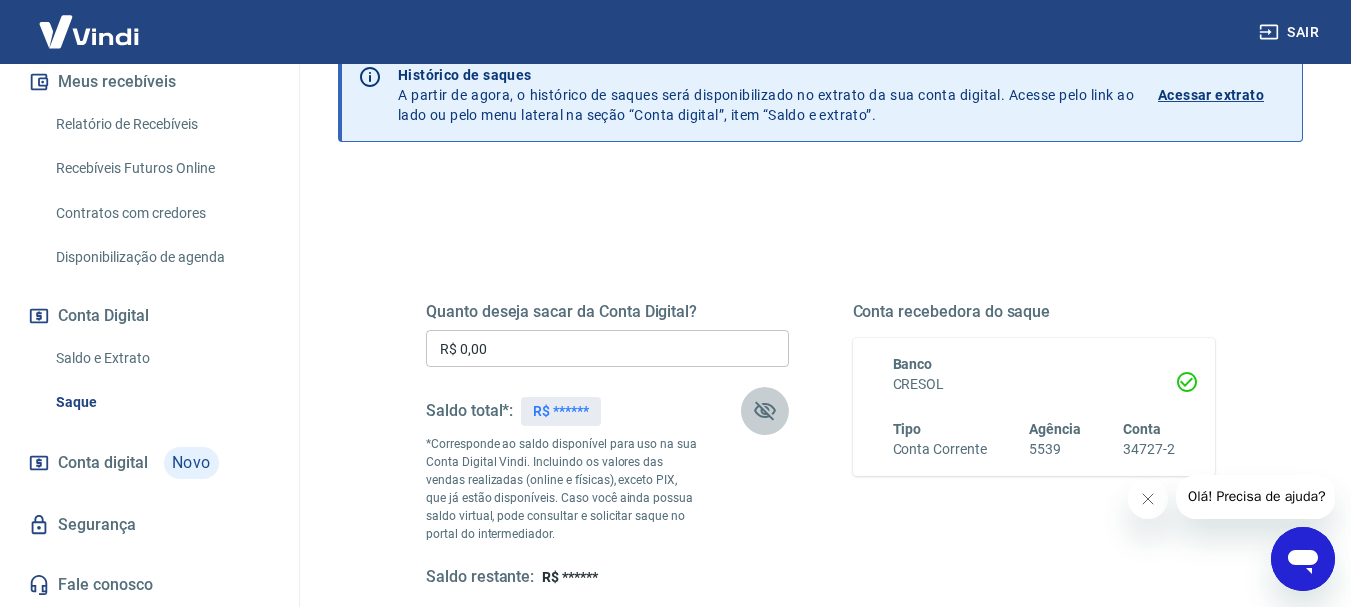 click 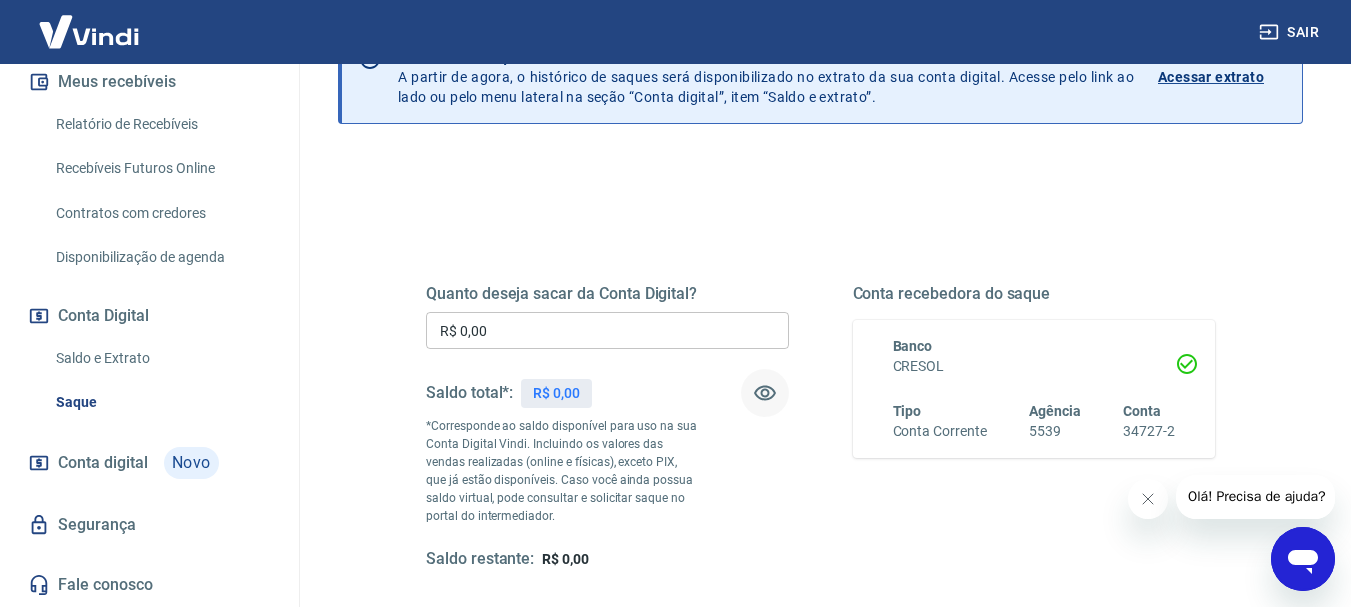 scroll, scrollTop: 100, scrollLeft: 0, axis: vertical 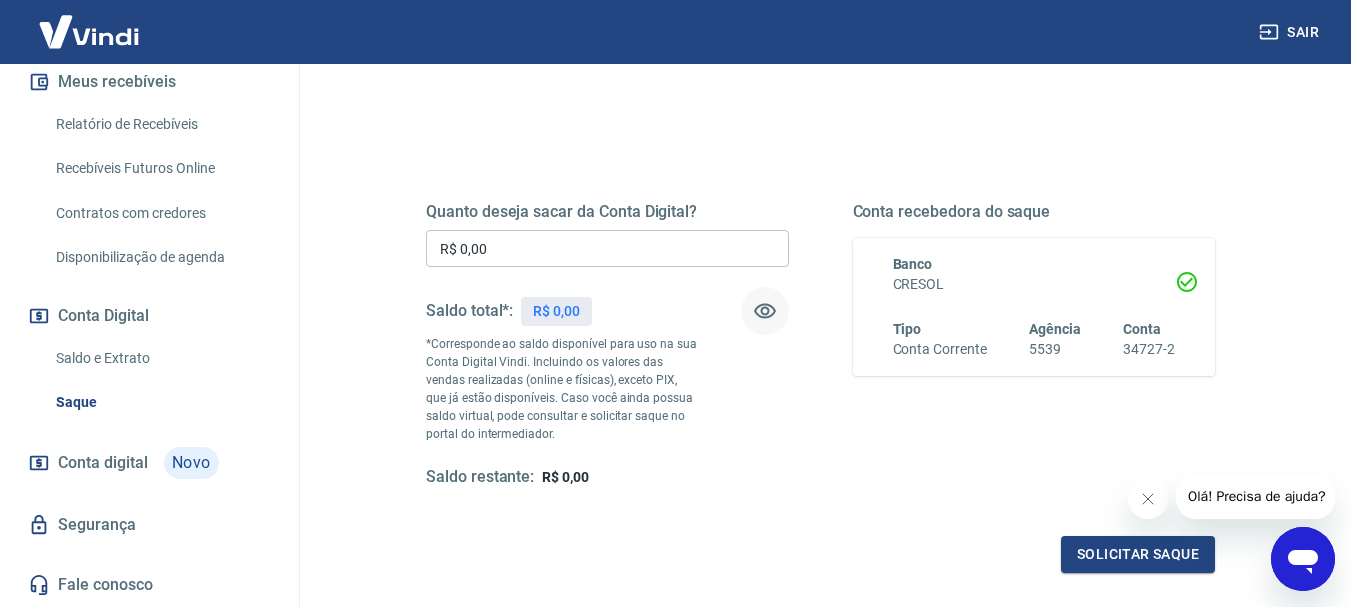 click on "Banco CRESOL Tipo Conta Corrente Agência 5539 Conta 34727-2" at bounding box center [1022, 307] 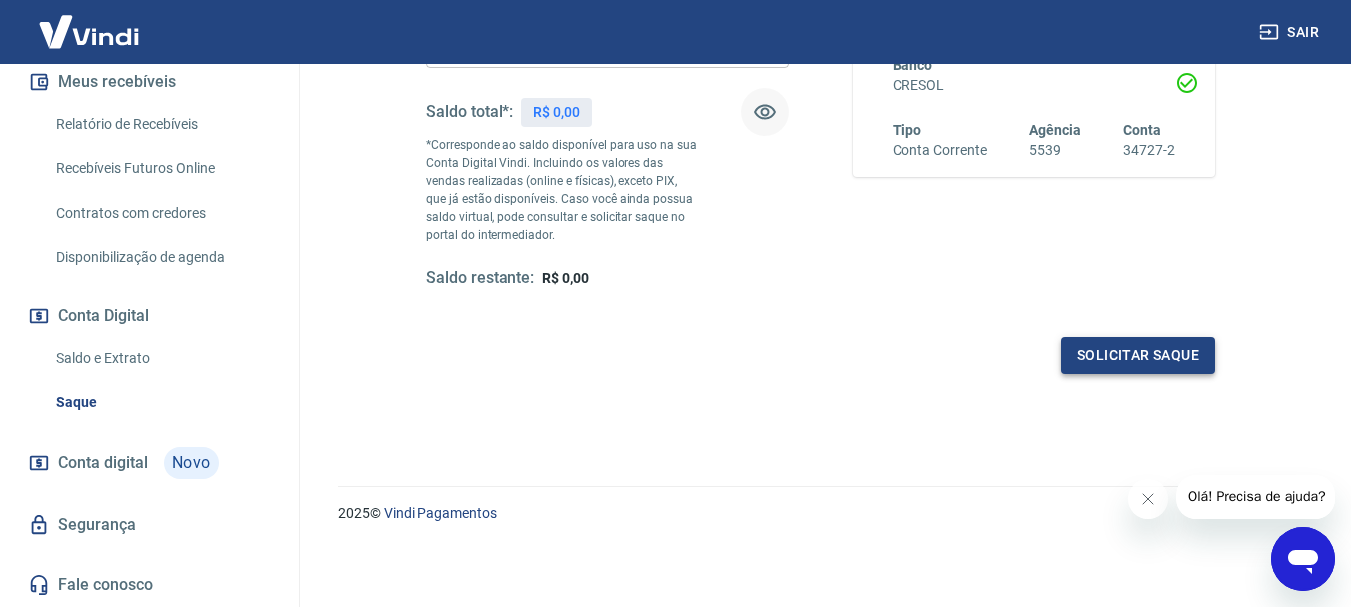 scroll, scrollTop: 400, scrollLeft: 0, axis: vertical 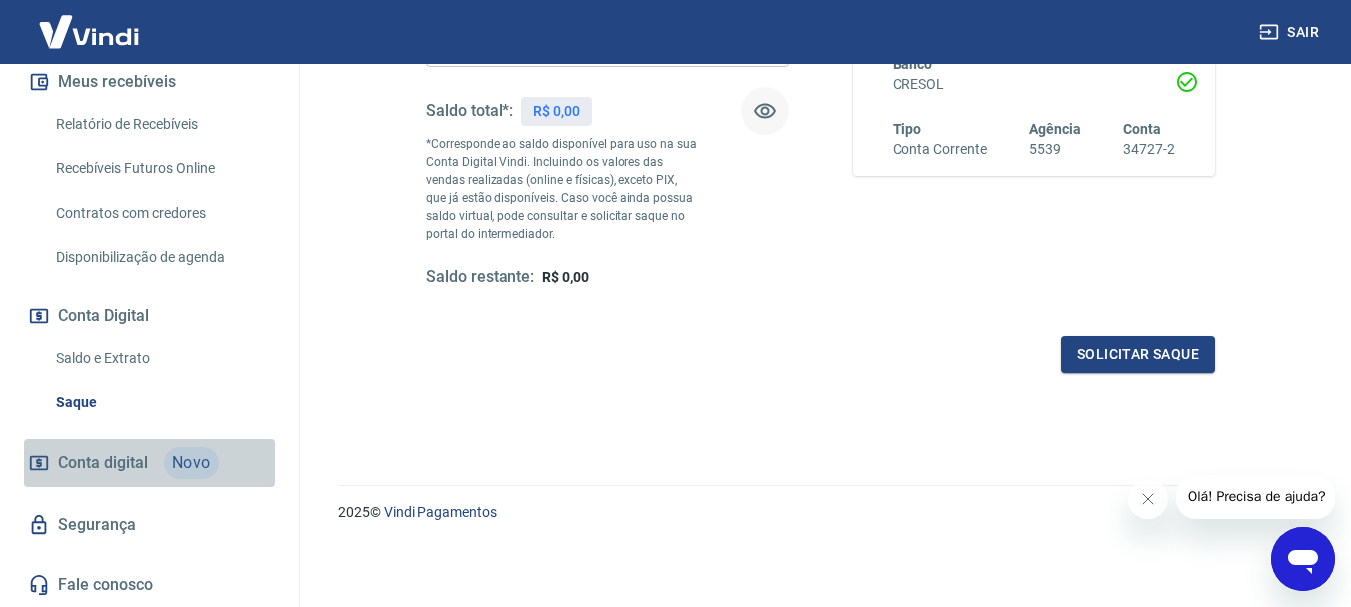 click on "Novo" at bounding box center [191, 463] 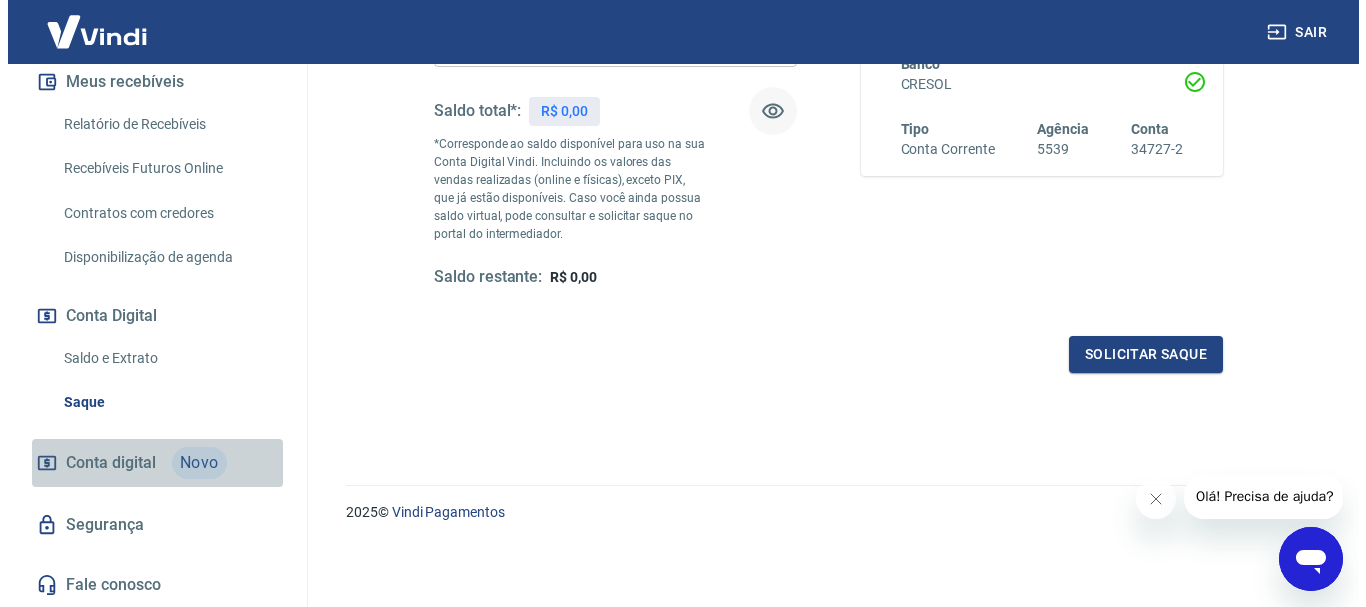 scroll, scrollTop: 0, scrollLeft: 0, axis: both 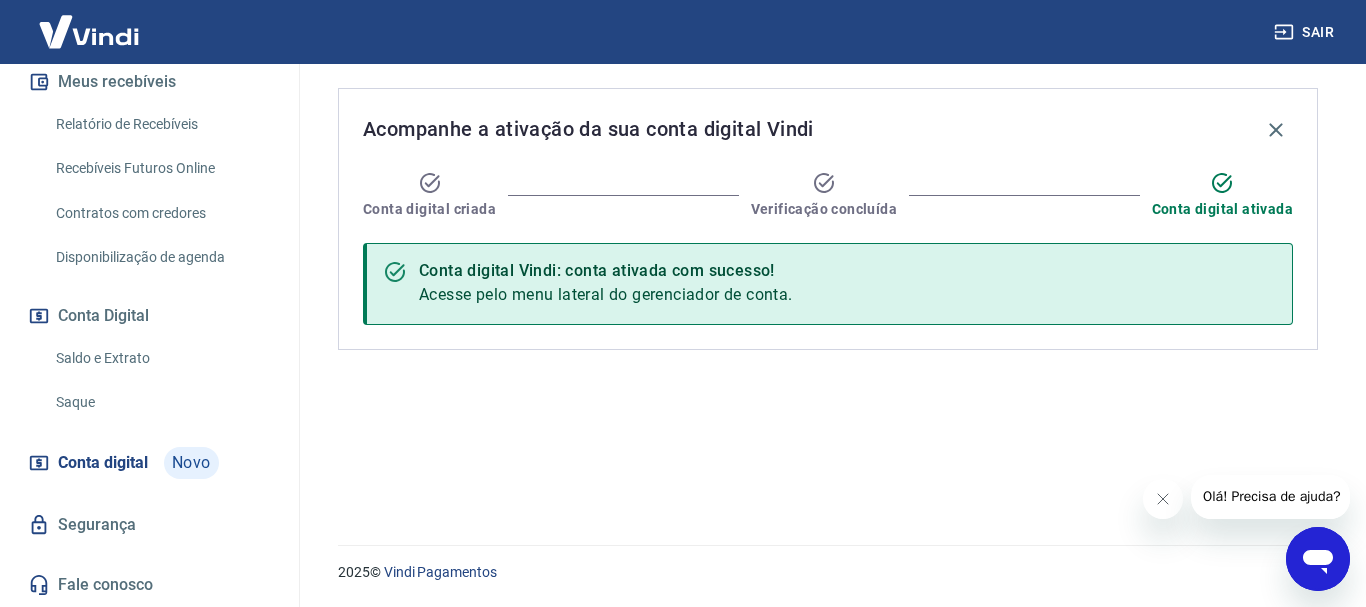 click on "Conta digital ativada" at bounding box center (1222, 209) 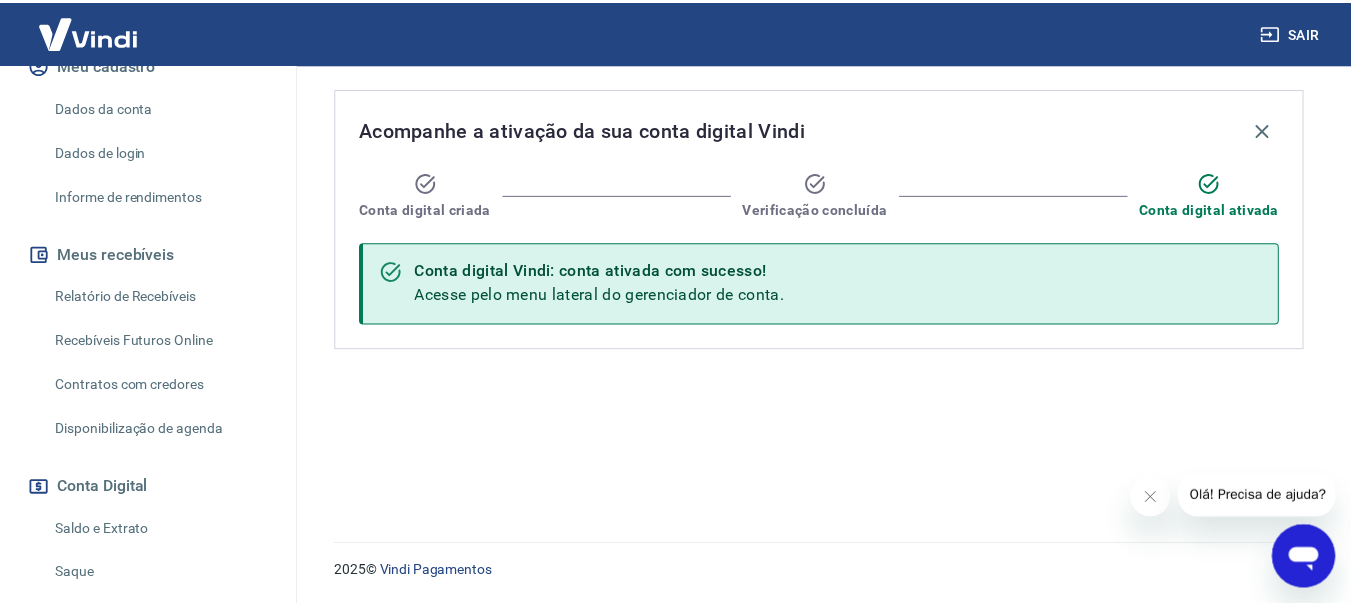 scroll, scrollTop: 0, scrollLeft: 0, axis: both 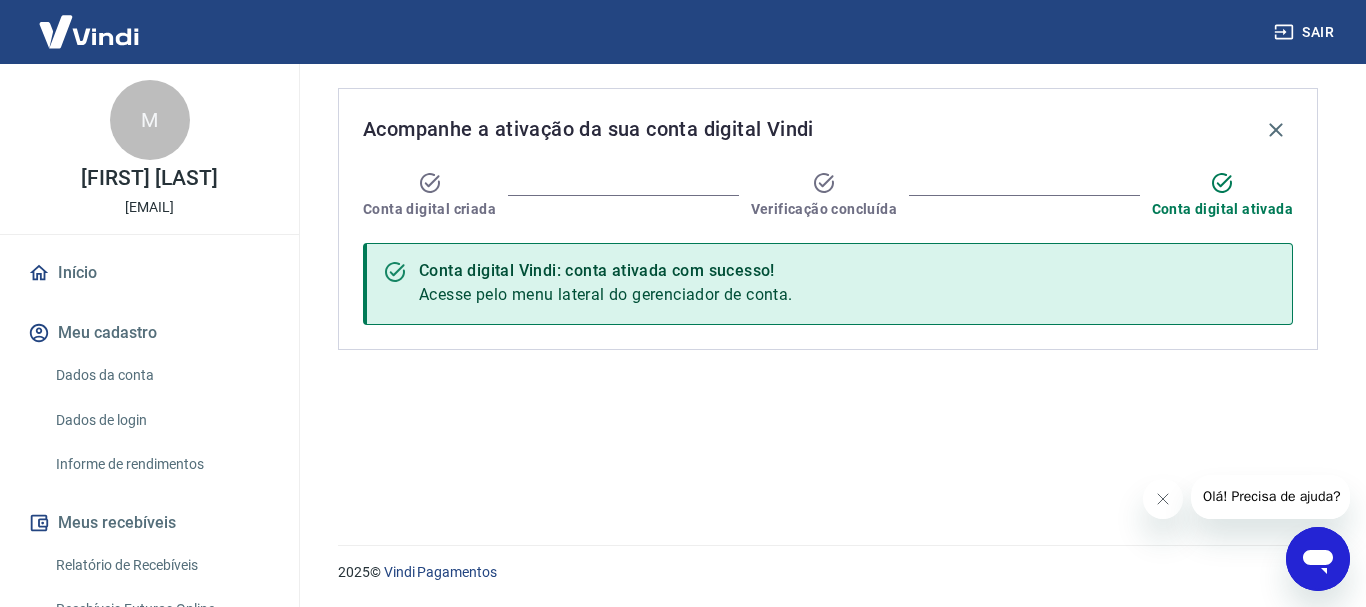 click on "Dados da conta" at bounding box center [161, 375] 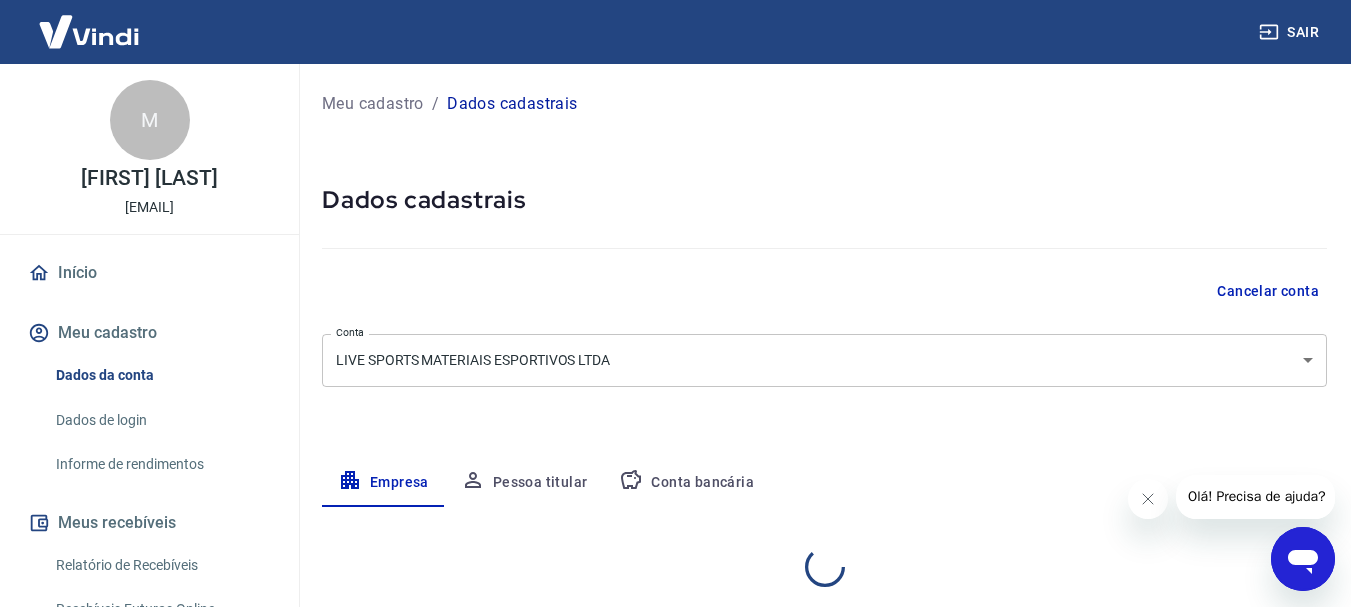 select on "SC" 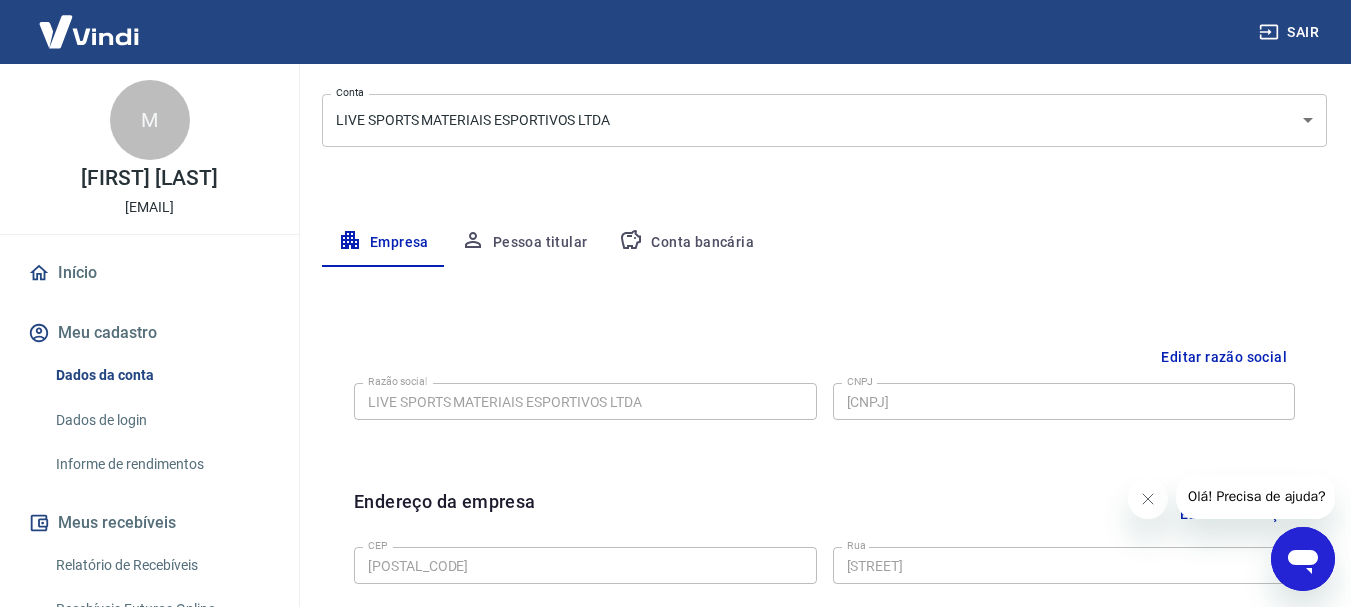 scroll, scrollTop: 300, scrollLeft: 0, axis: vertical 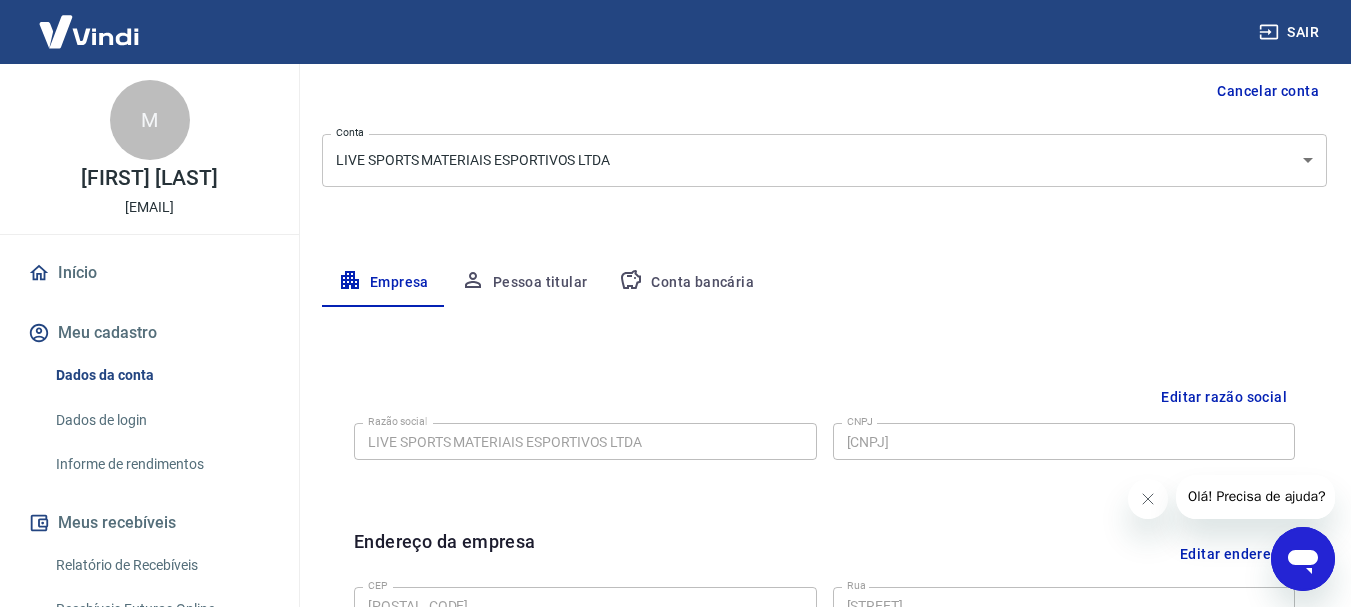 click on "Pessoa titular" at bounding box center [524, 283] 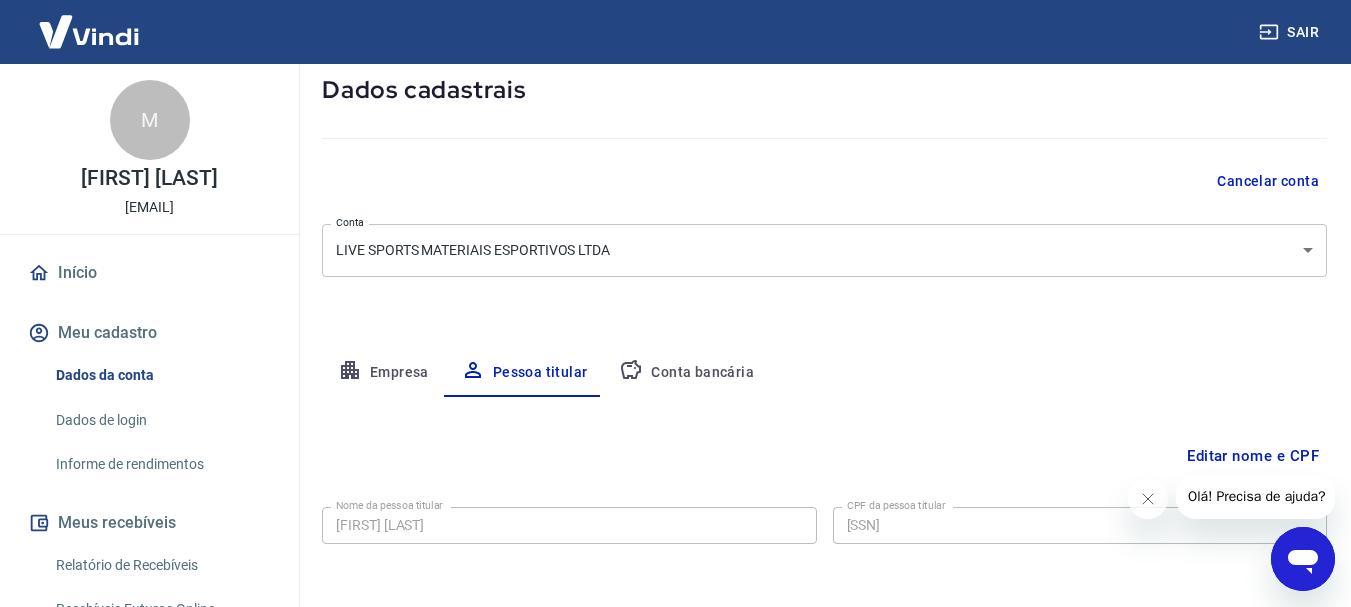 scroll, scrollTop: 193, scrollLeft: 0, axis: vertical 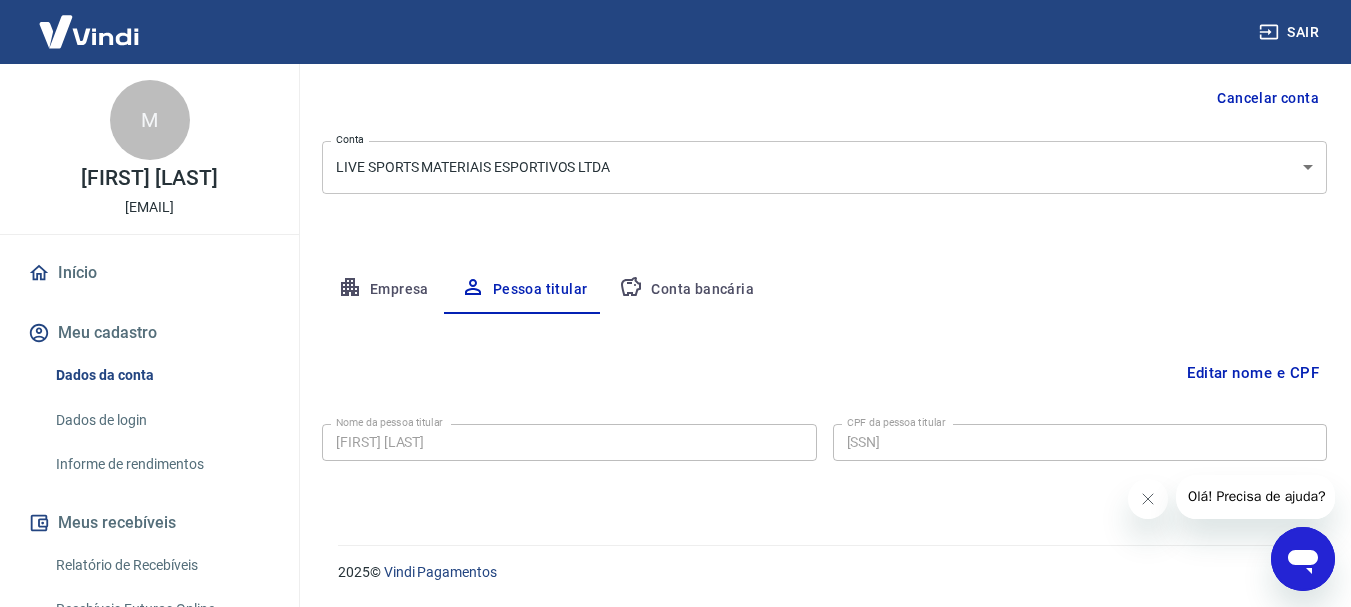 click on "Conta bancária" at bounding box center [686, 290] 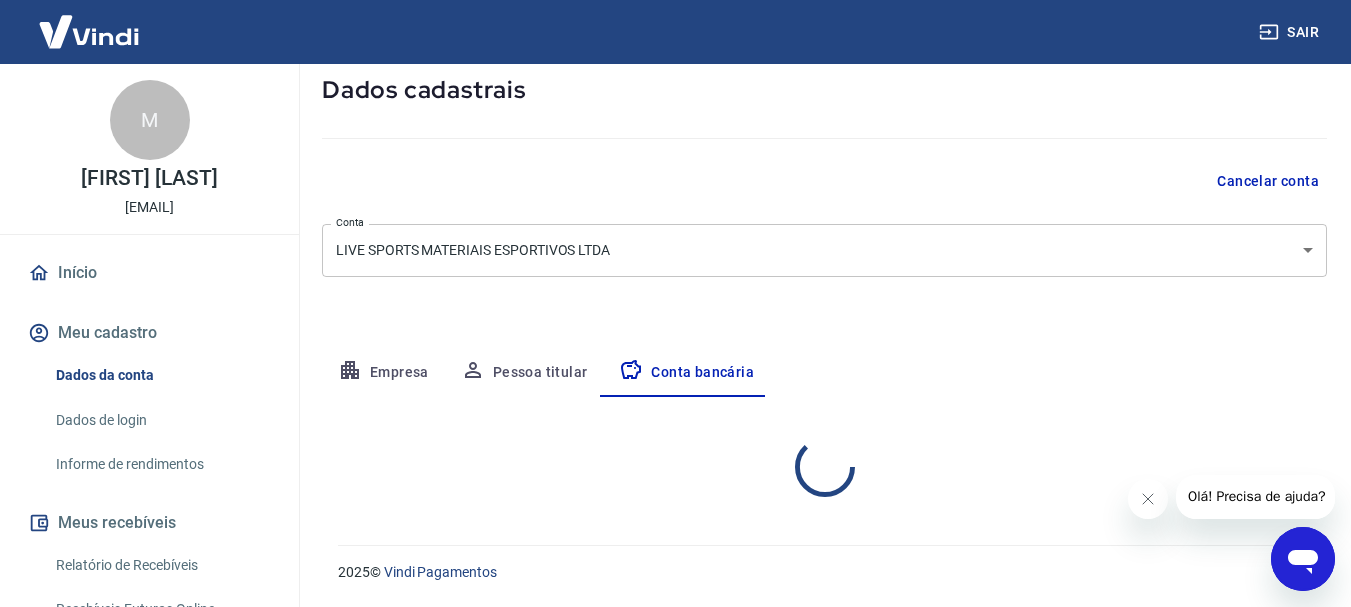 select on "1" 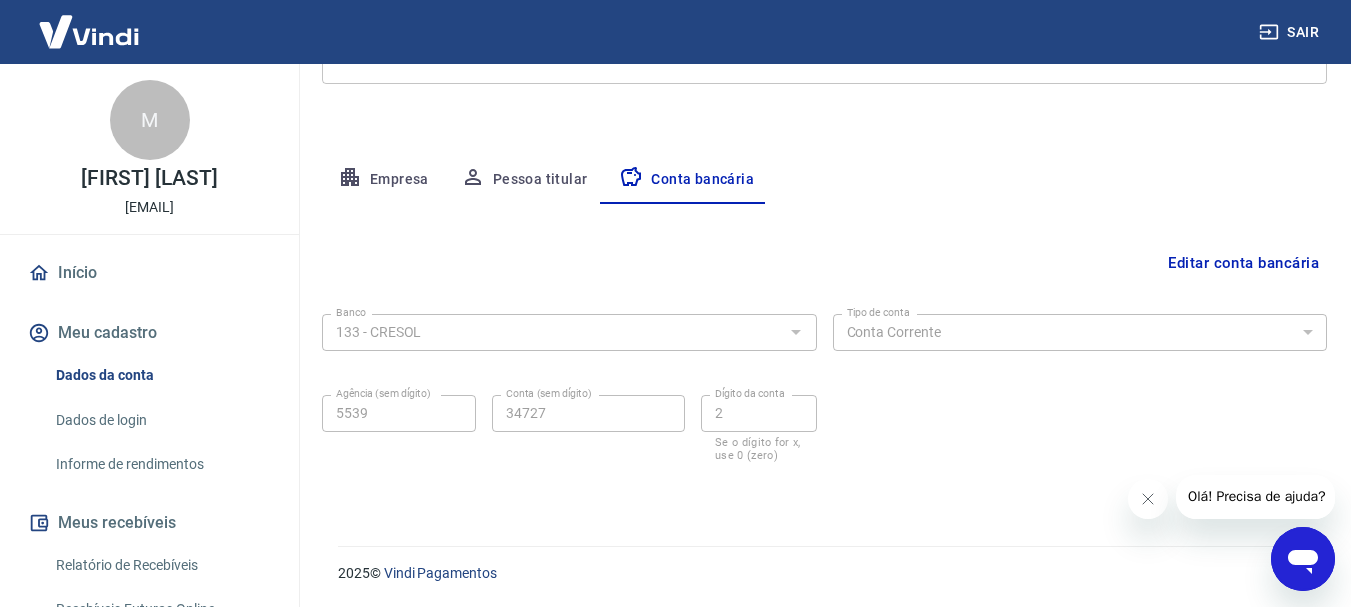 scroll, scrollTop: 304, scrollLeft: 0, axis: vertical 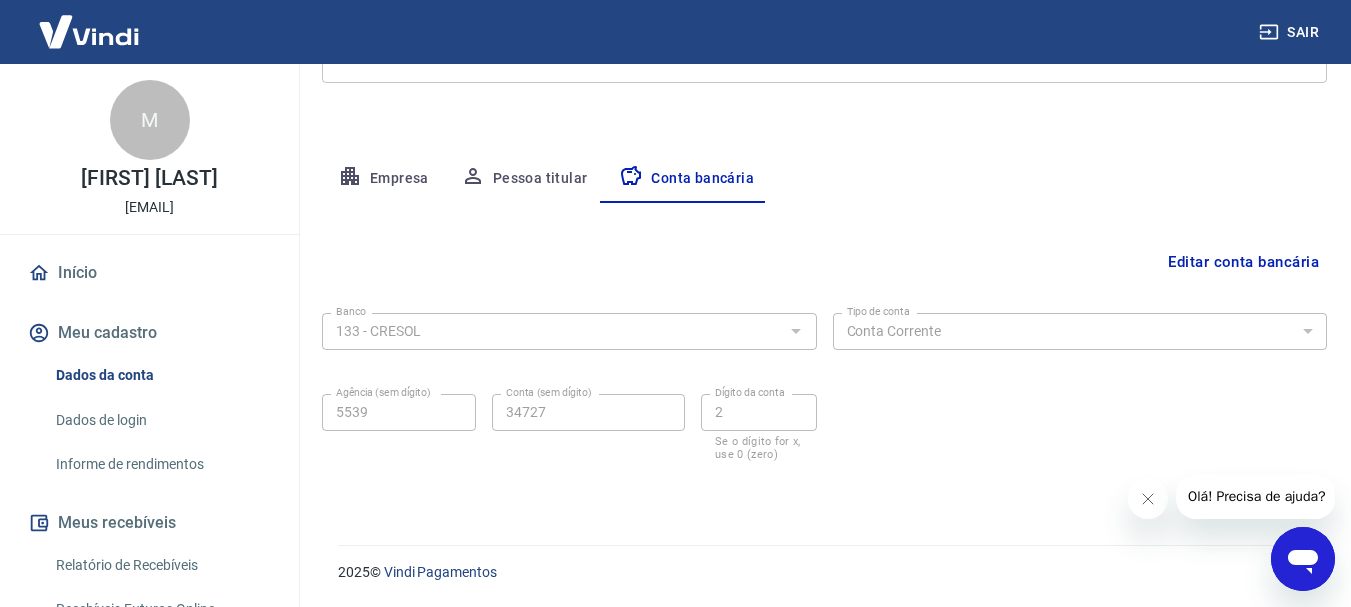 click on "Editar conta bancária" at bounding box center [1243, 262] 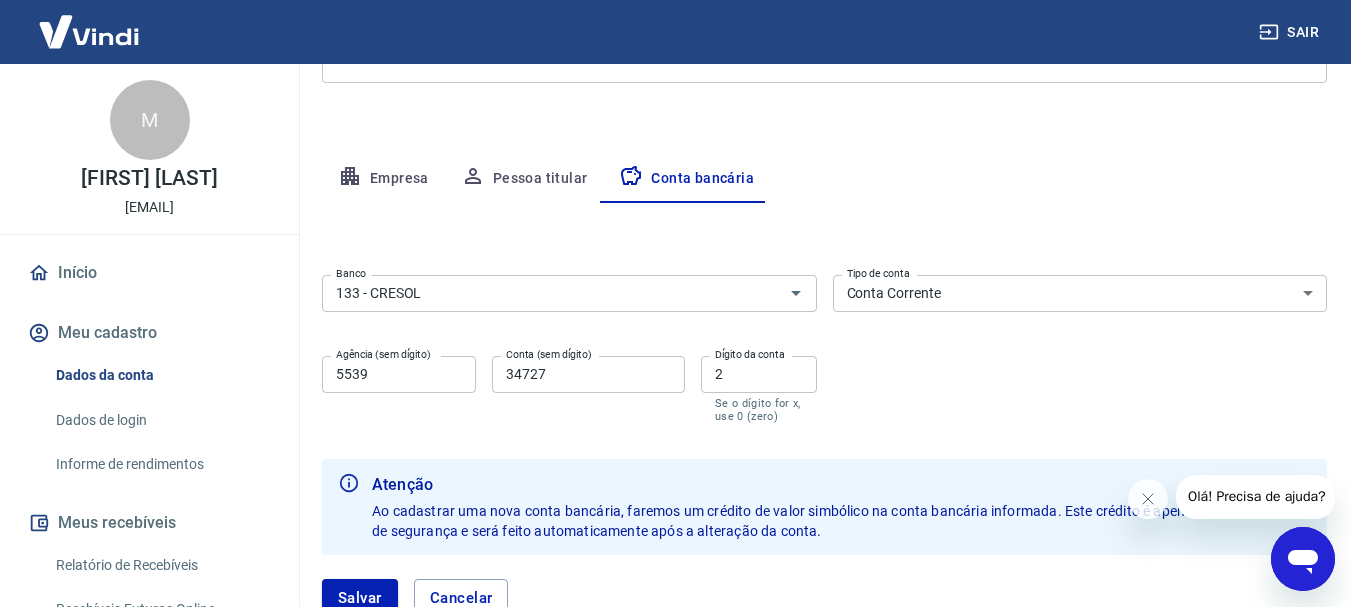 scroll, scrollTop: 404, scrollLeft: 0, axis: vertical 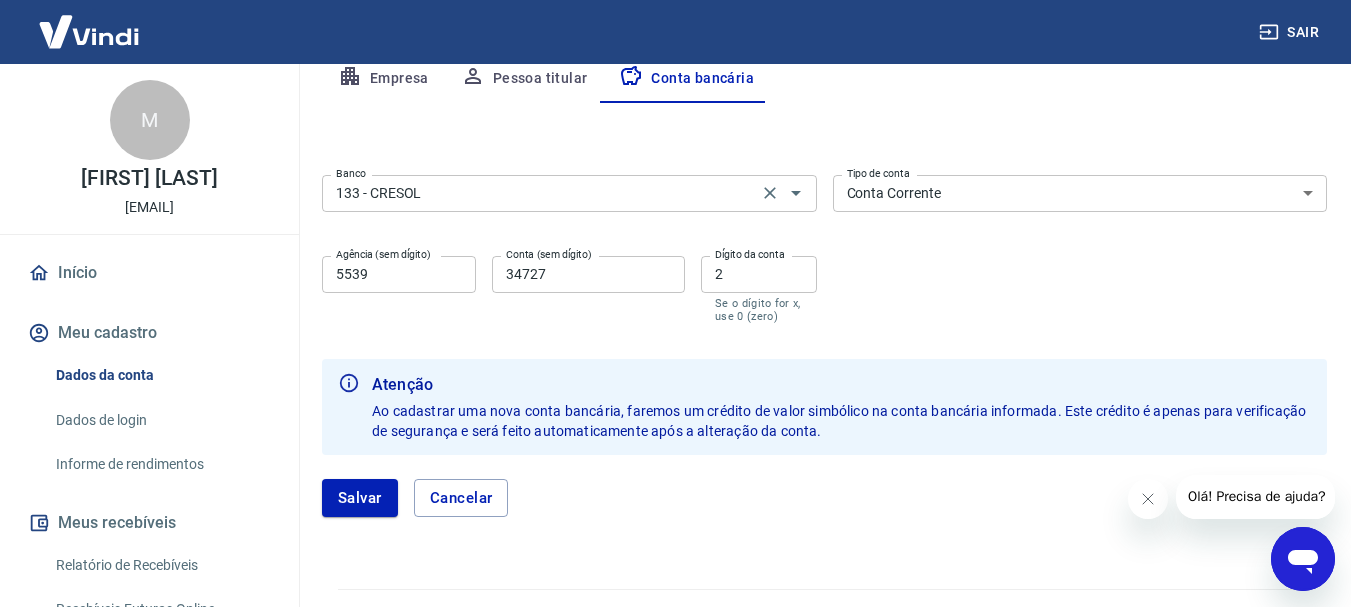 click on "133 - CRESOL" at bounding box center (540, 193) 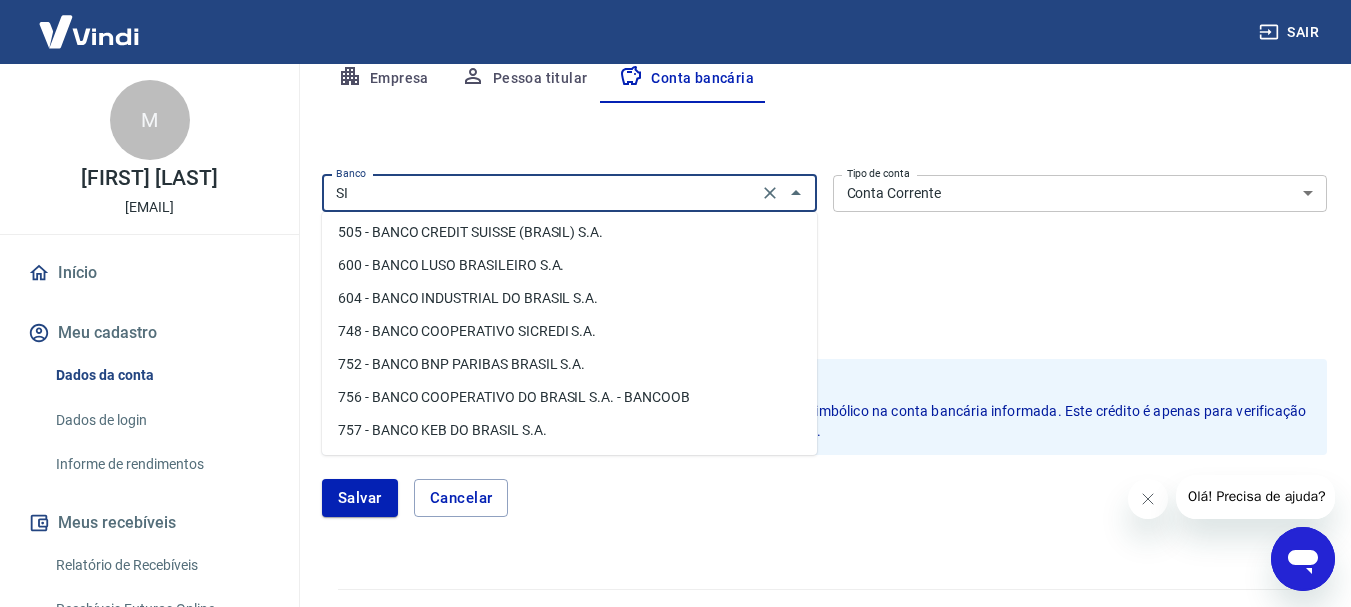 scroll, scrollTop: 0, scrollLeft: 0, axis: both 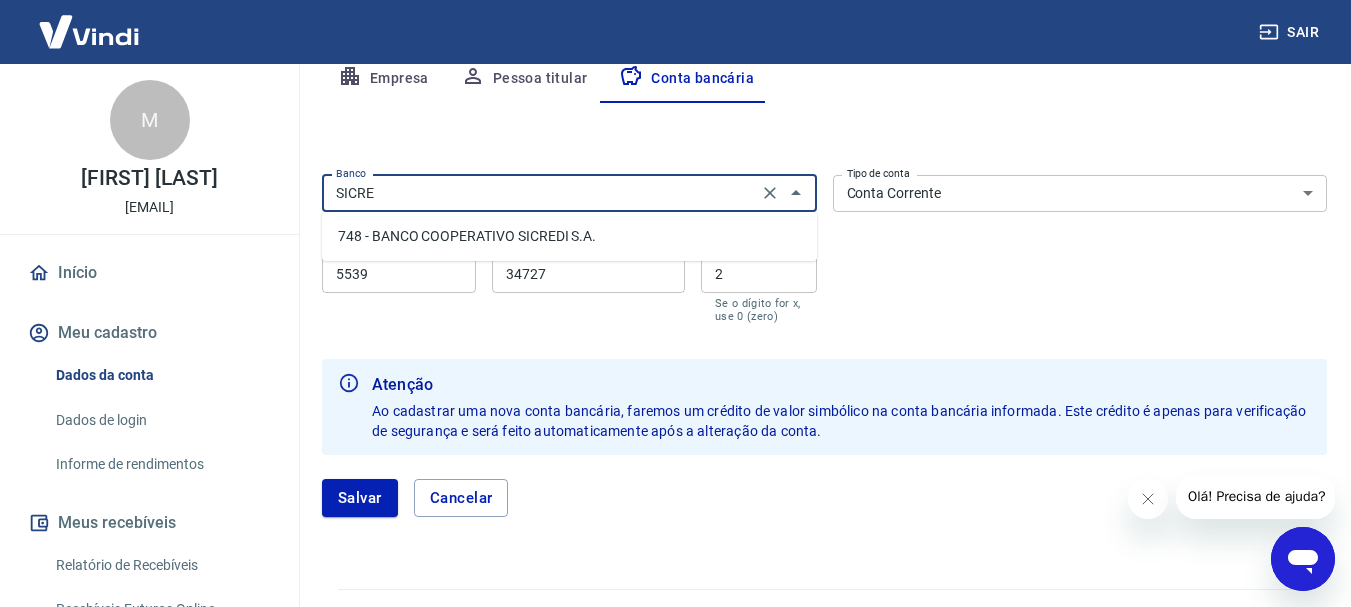 click on "748 - BANCO COOPERATIVO SICREDI S.A." at bounding box center [569, 236] 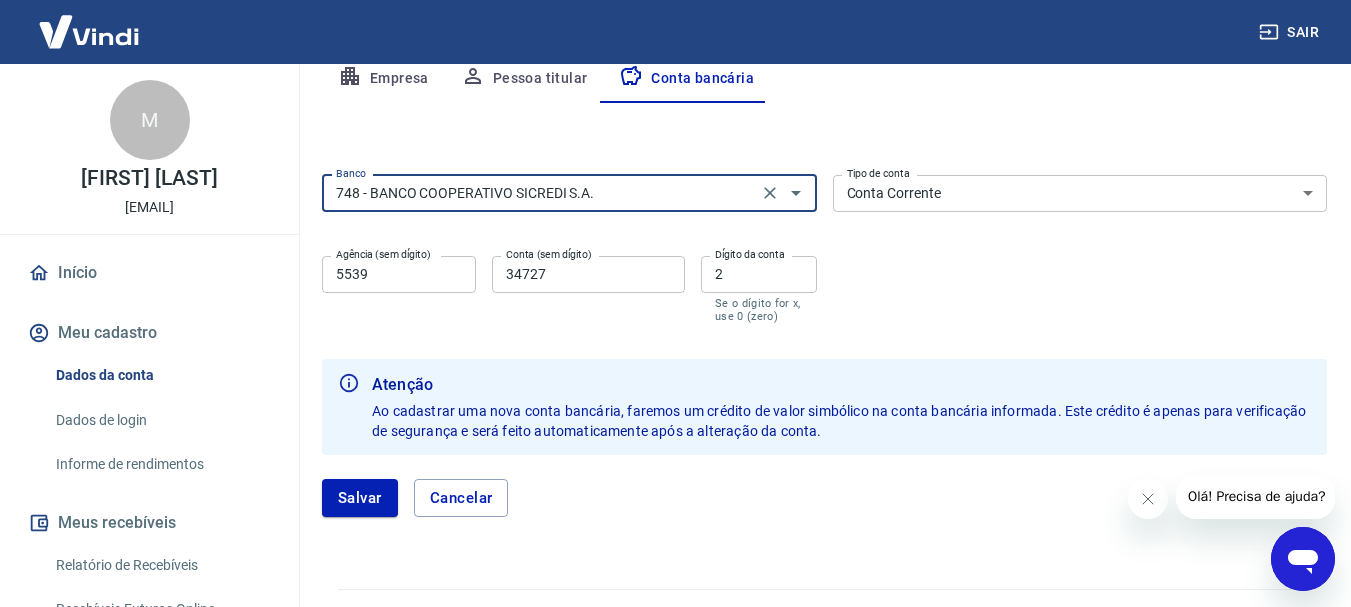 type on "748 - BANCO COOPERATIVO SICREDI S.A." 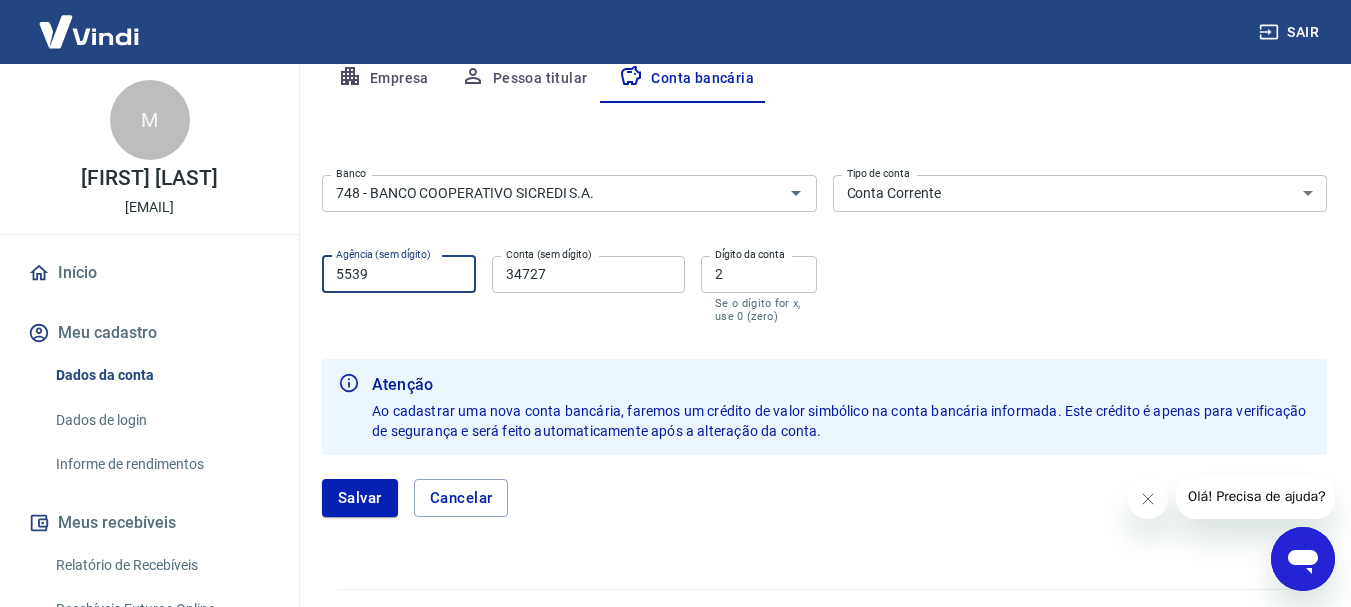 click on "5539" at bounding box center [399, 274] 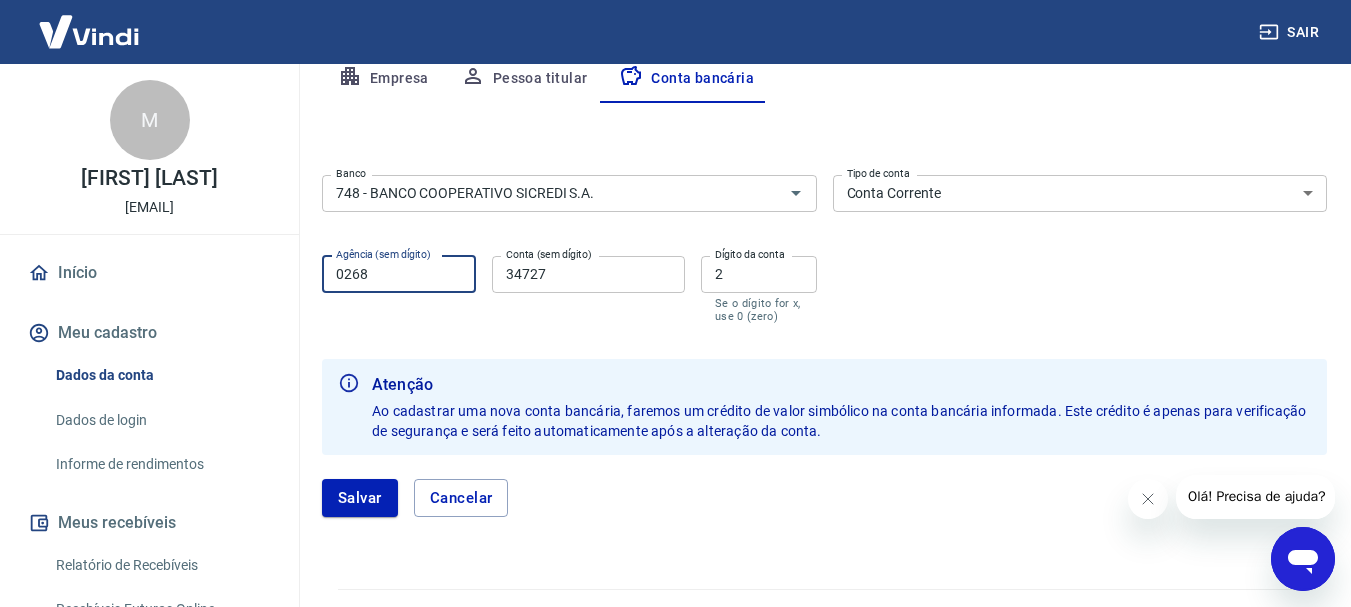 type on "0268" 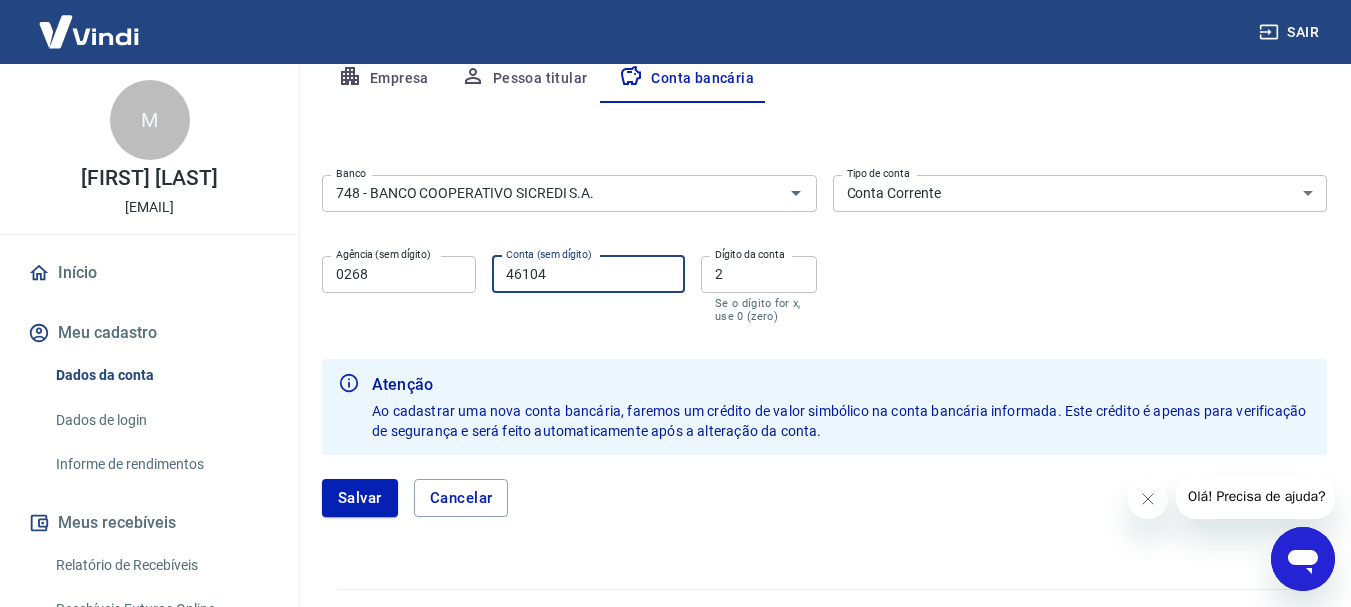type on "46104" 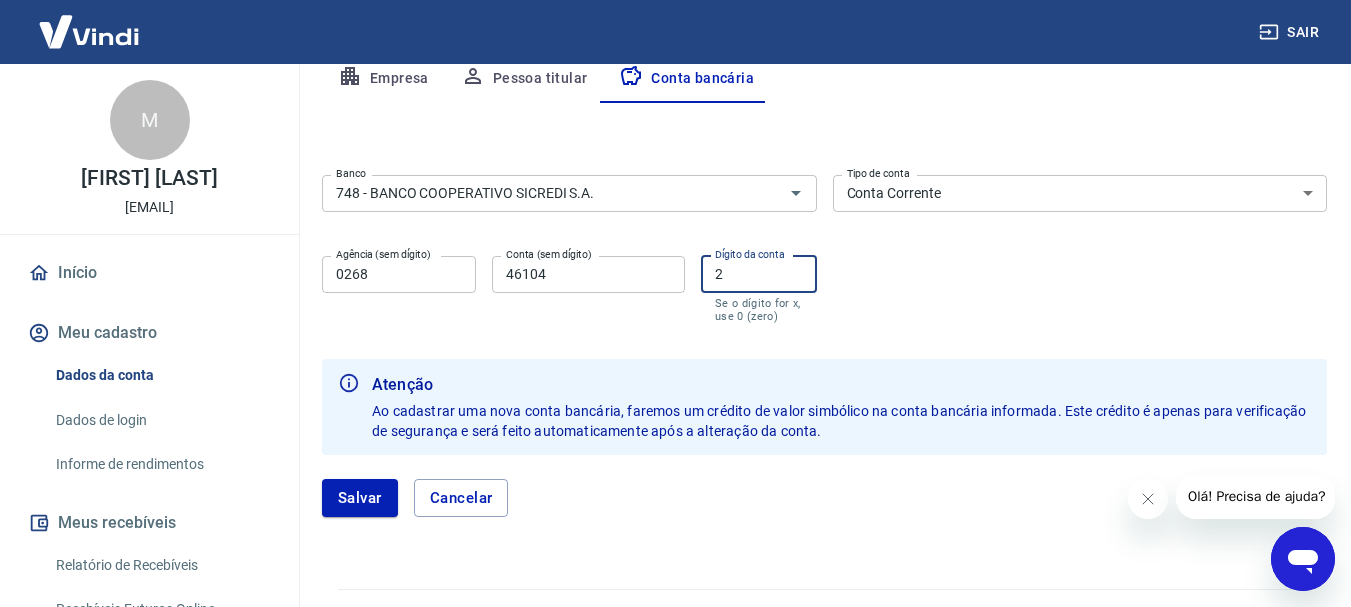 click on "2" at bounding box center [759, 274] 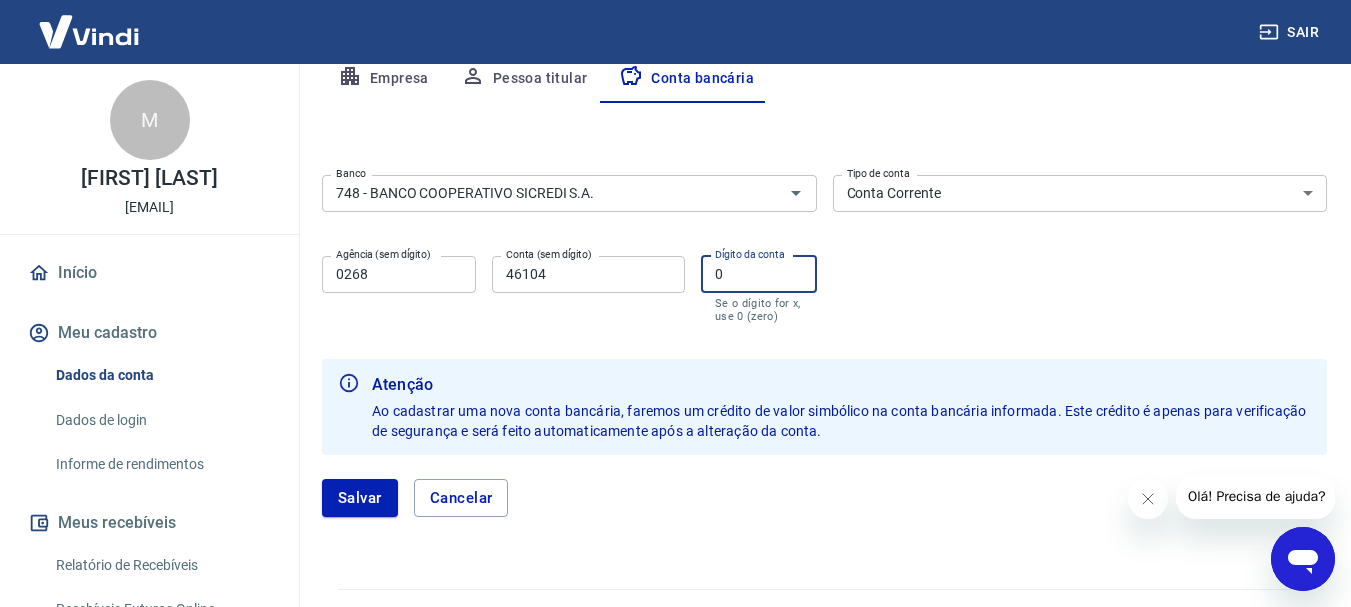 type on "0" 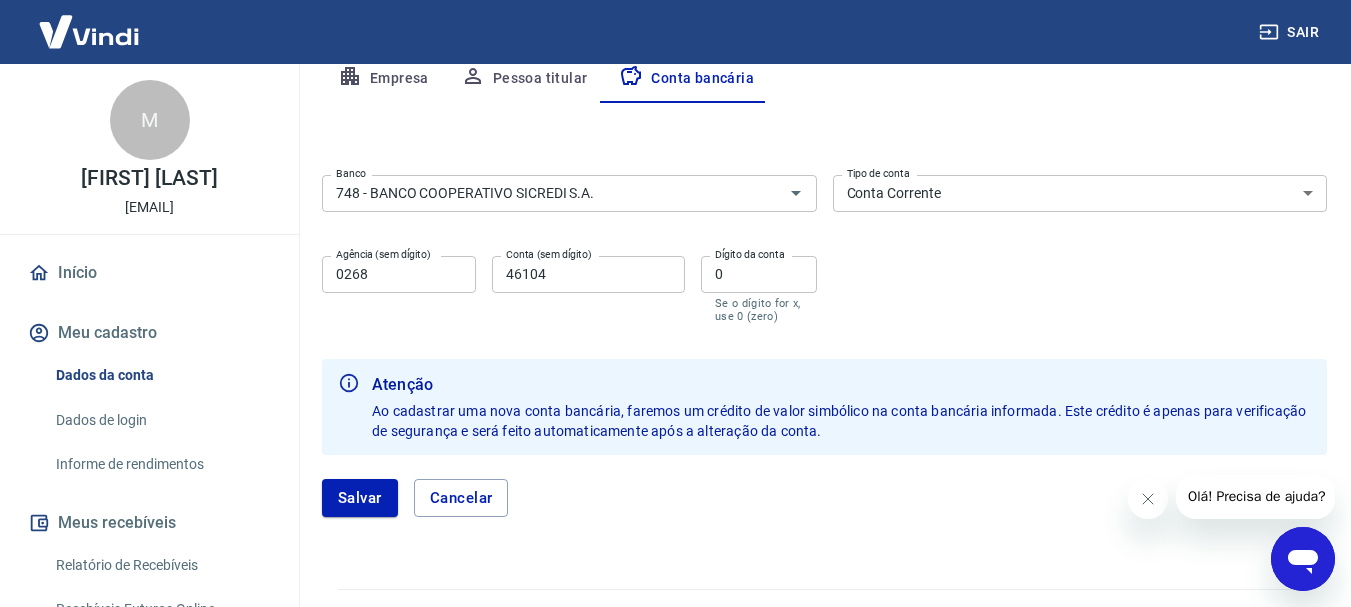 click on "Salvar" at bounding box center [360, 498] 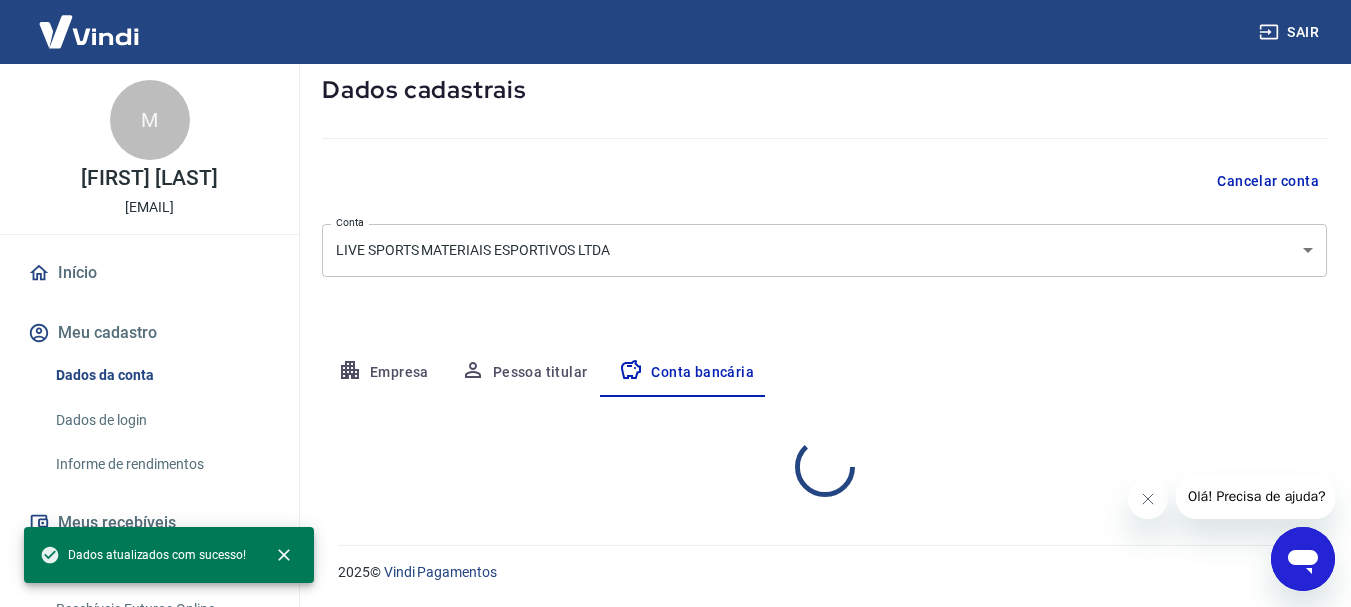 select on "1" 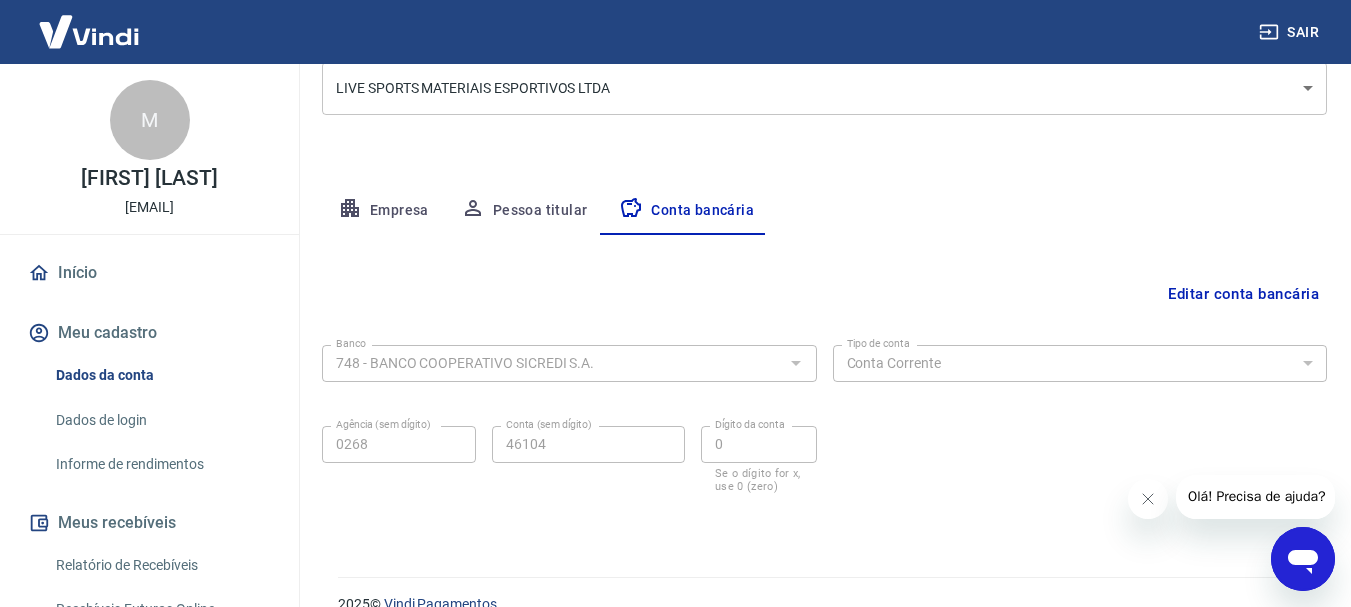 scroll, scrollTop: 304, scrollLeft: 0, axis: vertical 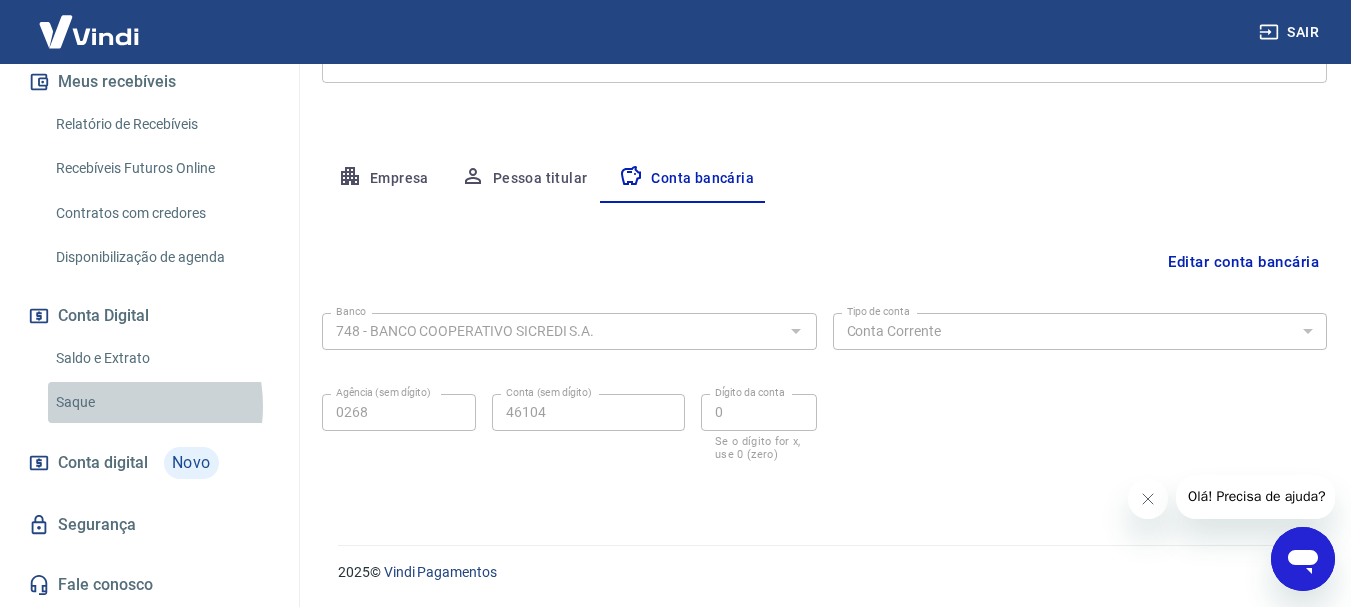 click on "Saque" at bounding box center [161, 402] 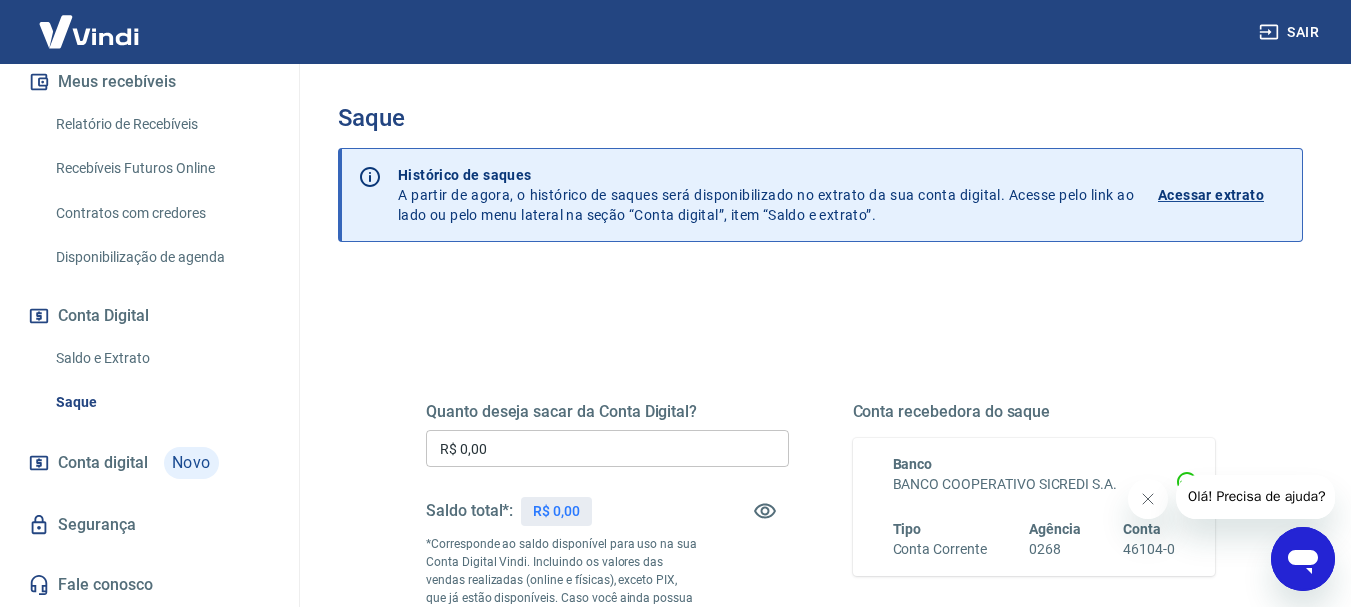 click on "Acessar extrato" at bounding box center [1211, 195] 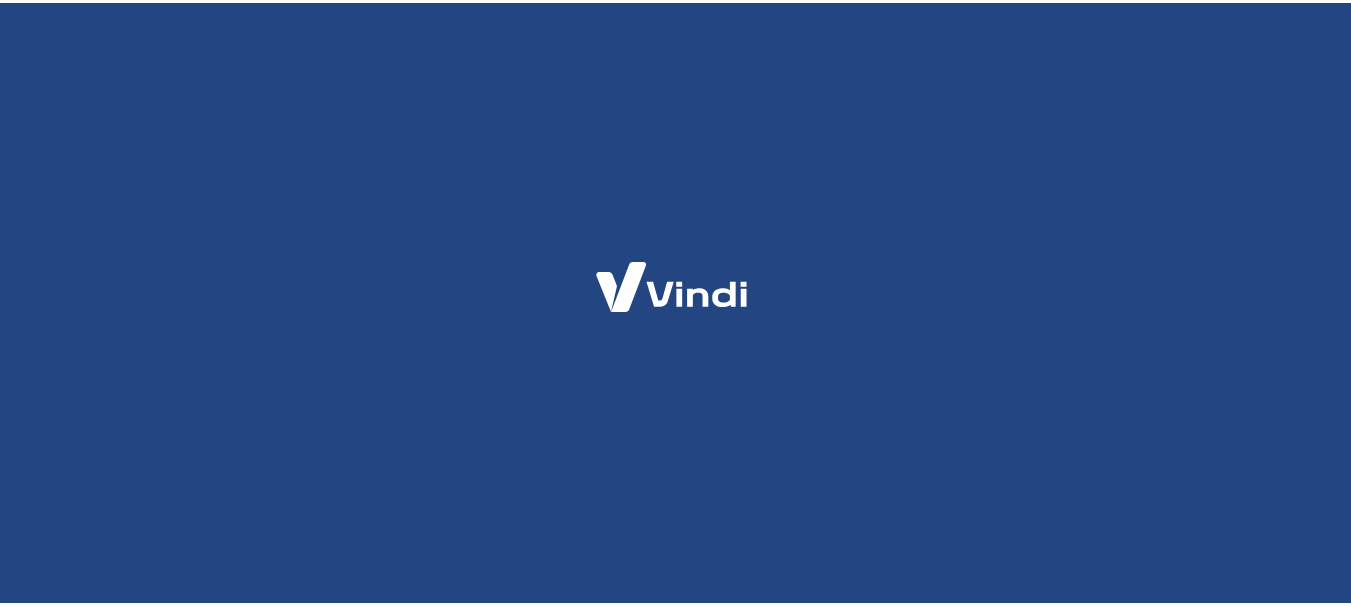 scroll, scrollTop: 0, scrollLeft: 0, axis: both 